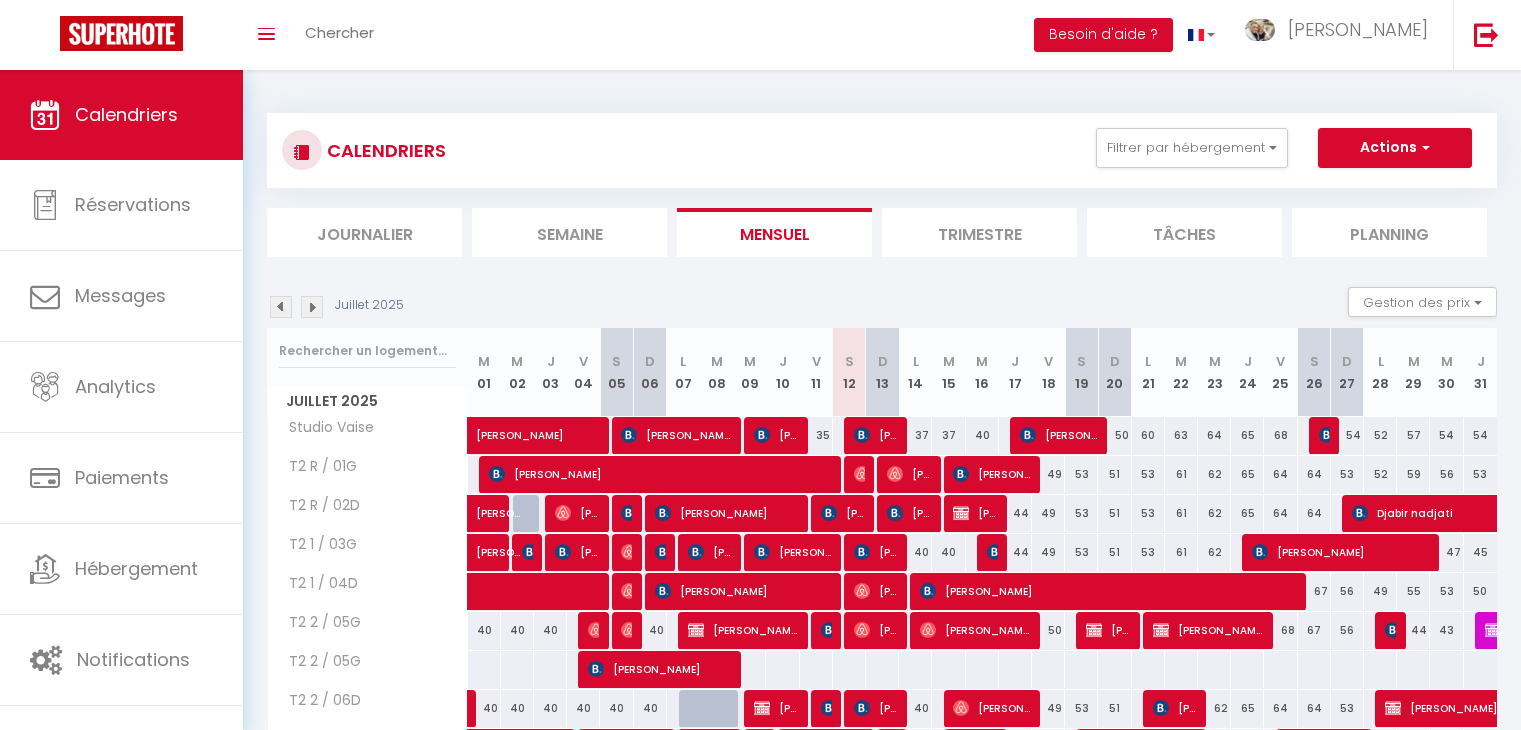 scroll, scrollTop: 0, scrollLeft: 0, axis: both 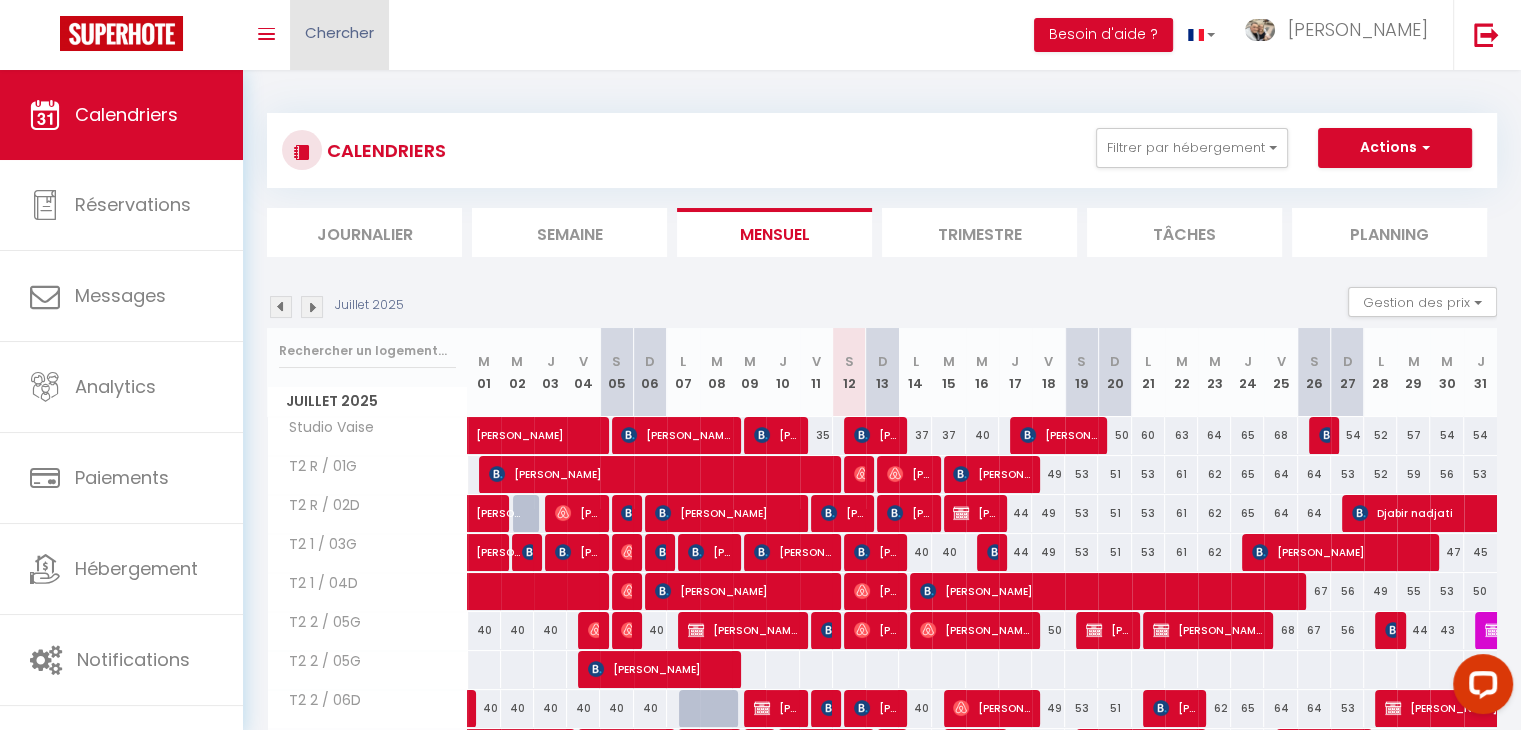 click on "Chercher" at bounding box center (339, 35) 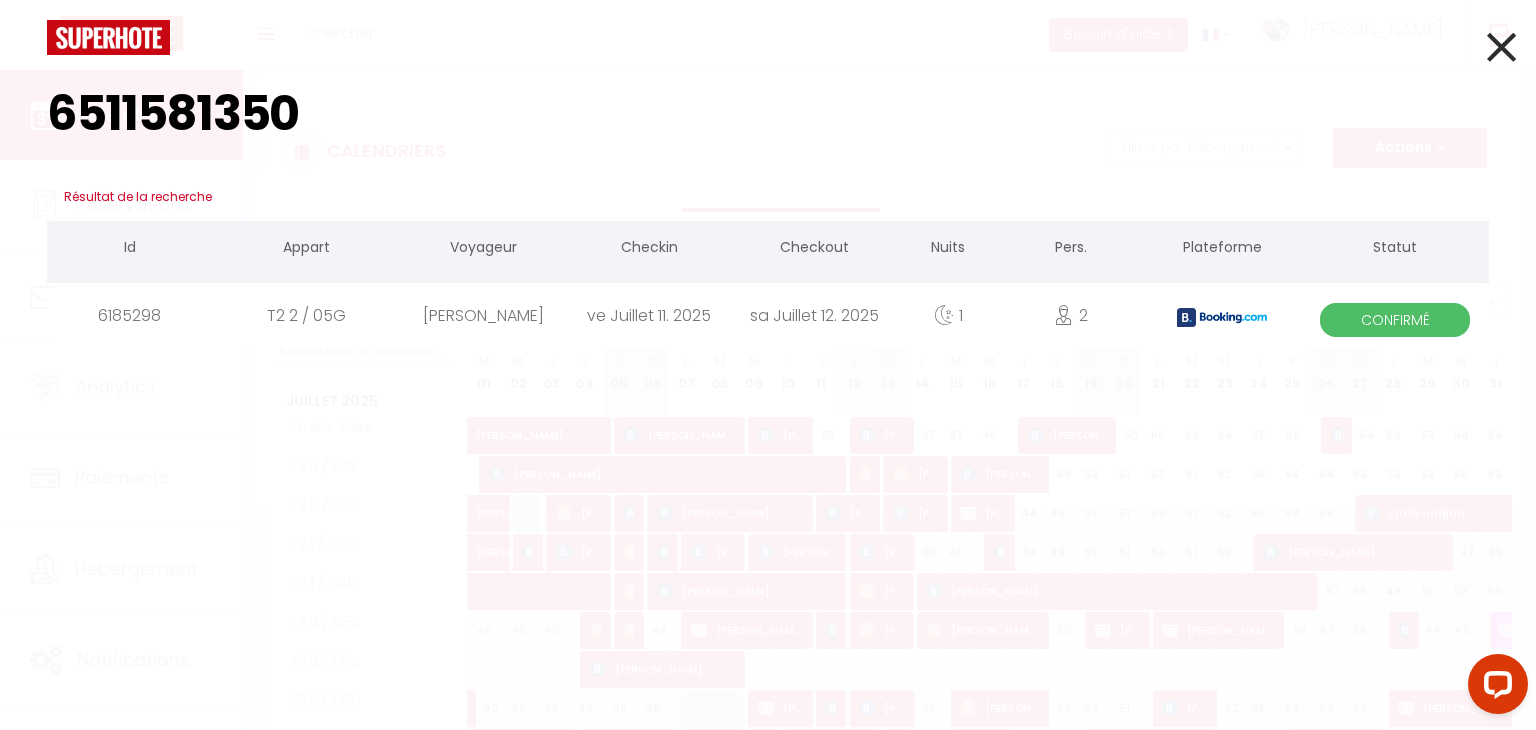 type on "6511581350" 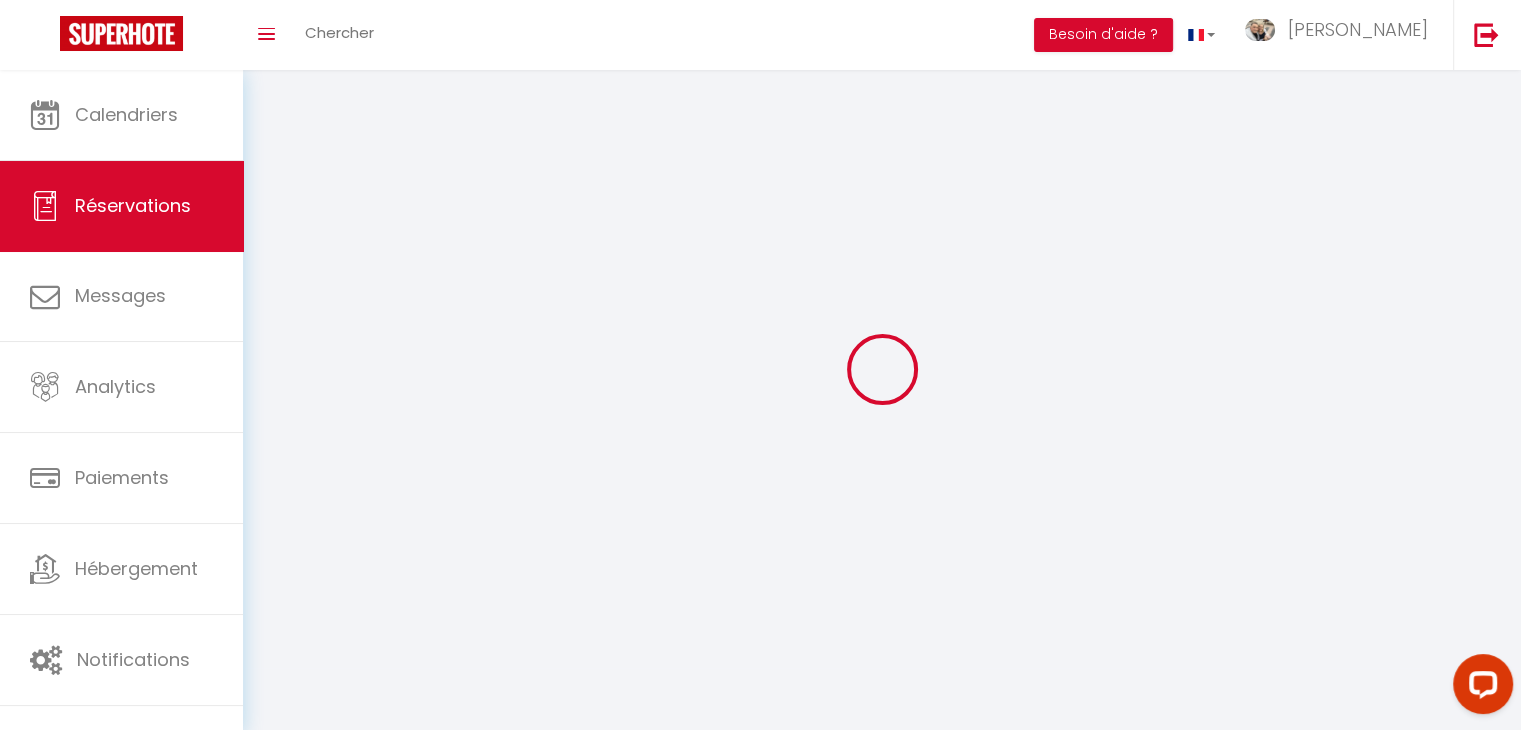 type on "[PERSON_NAME]" 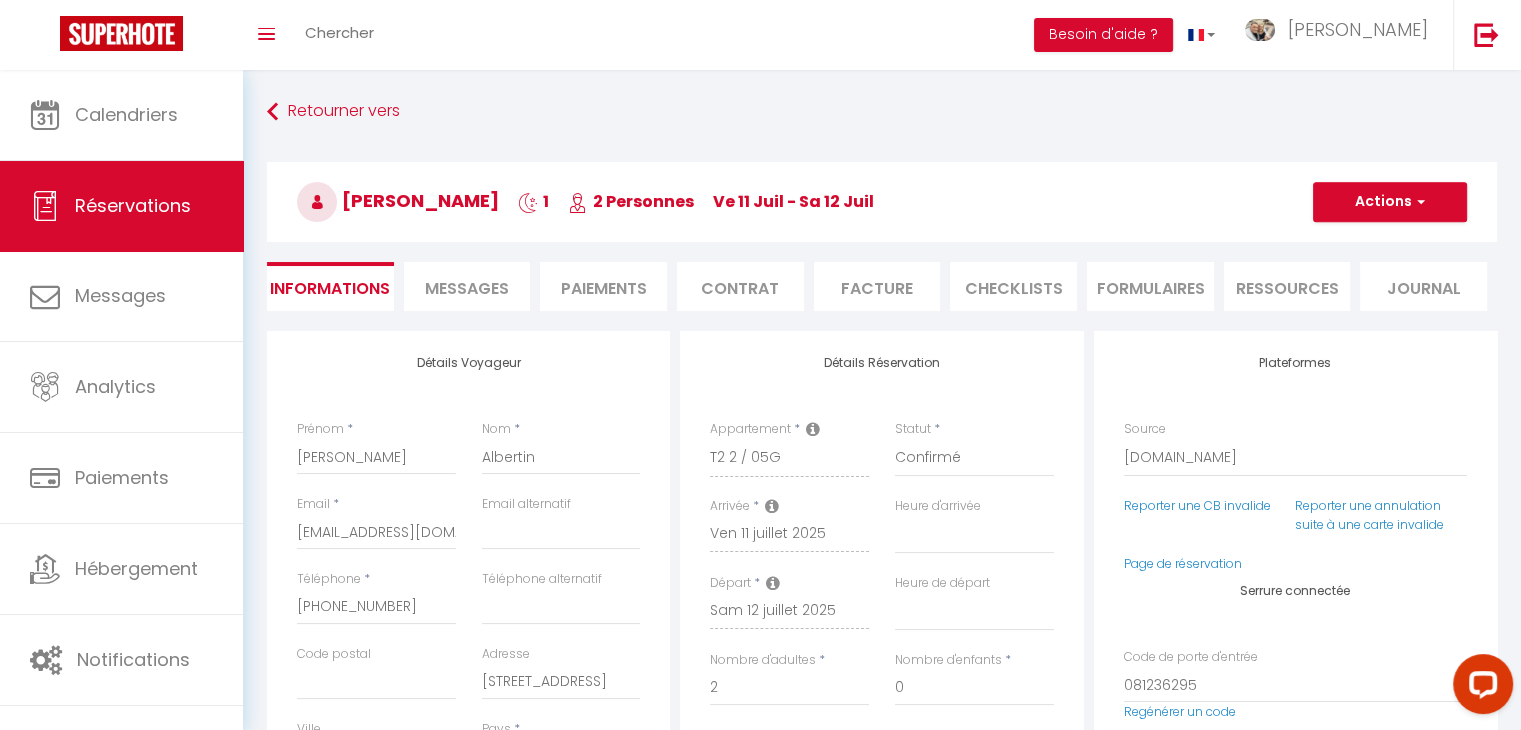 type on "35" 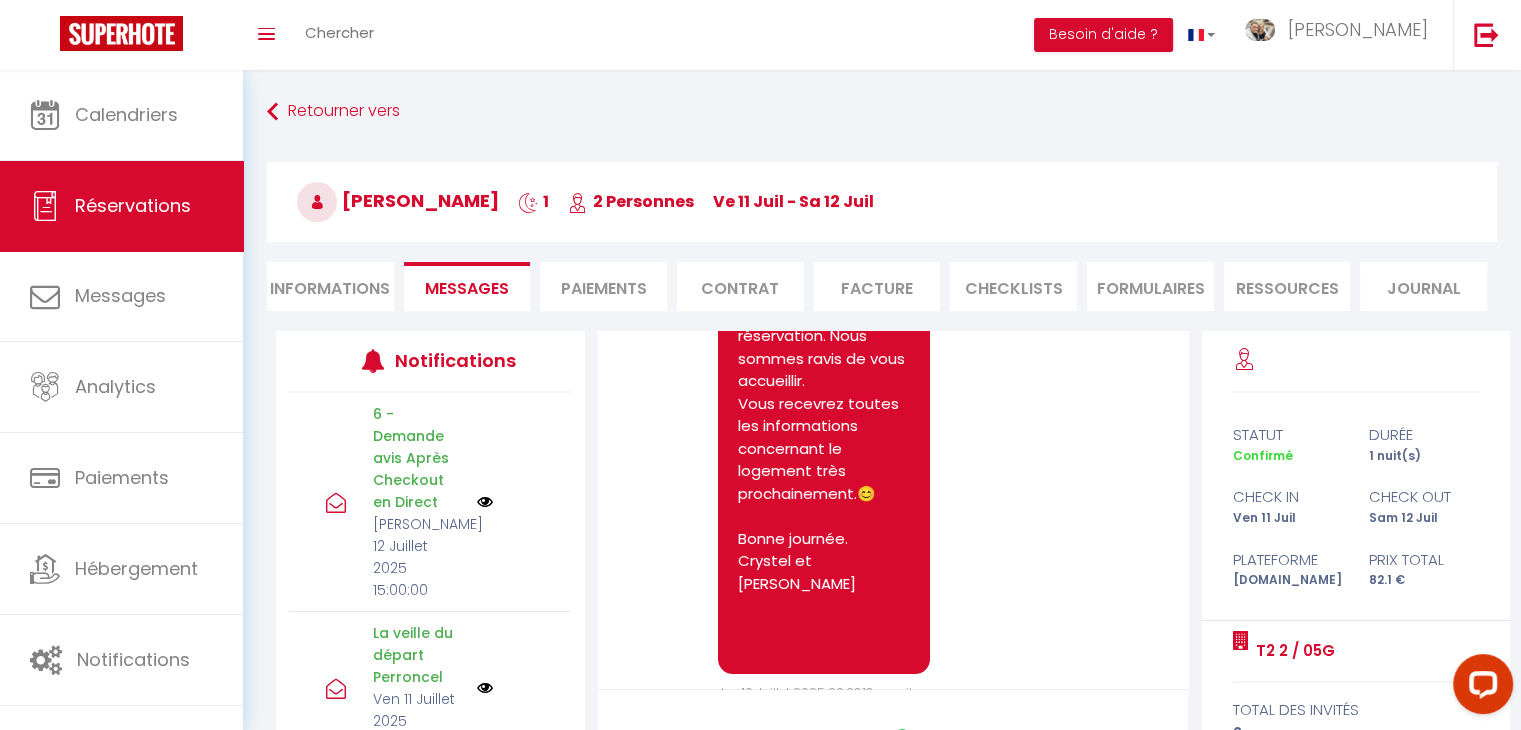 scroll, scrollTop: 188, scrollLeft: 0, axis: vertical 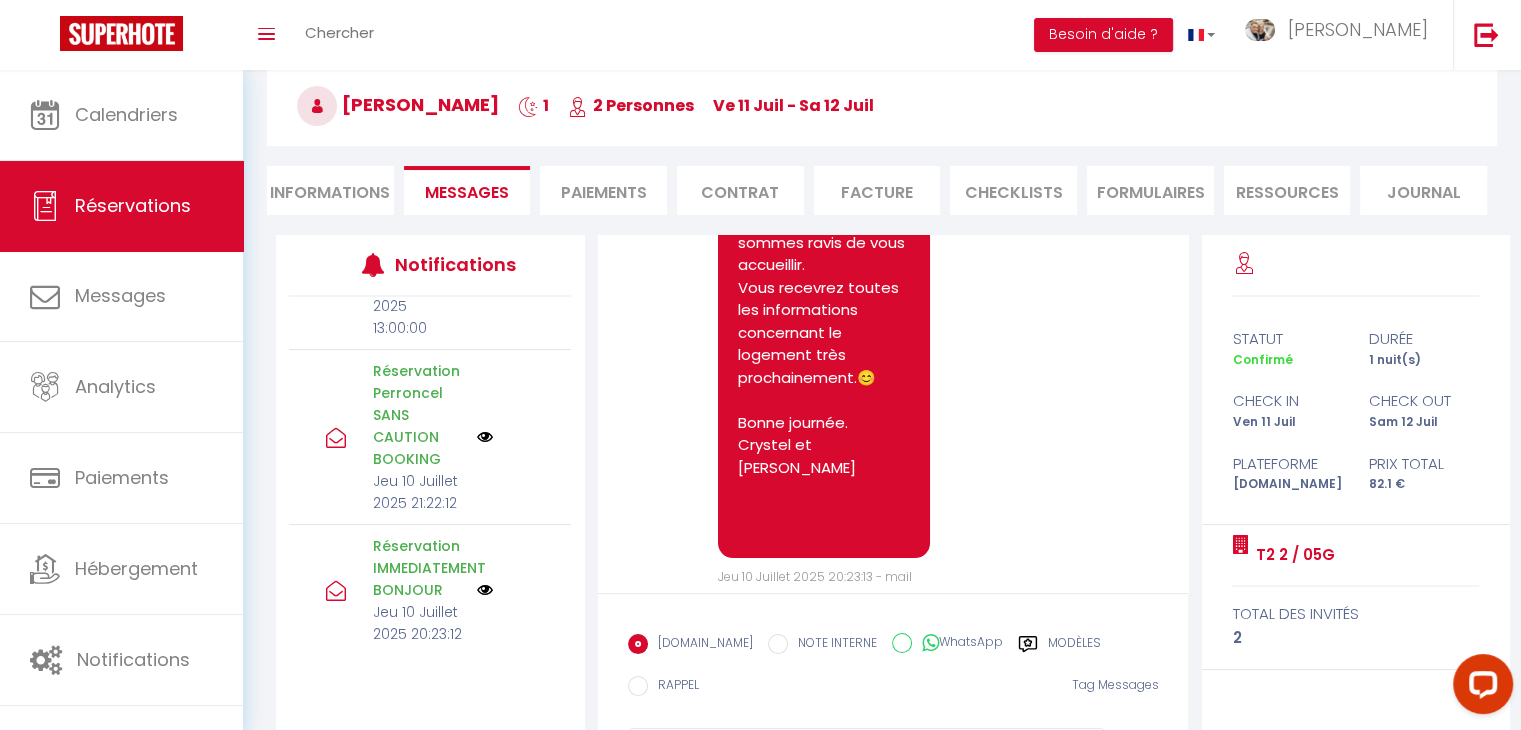 click at bounding box center (485, 590) 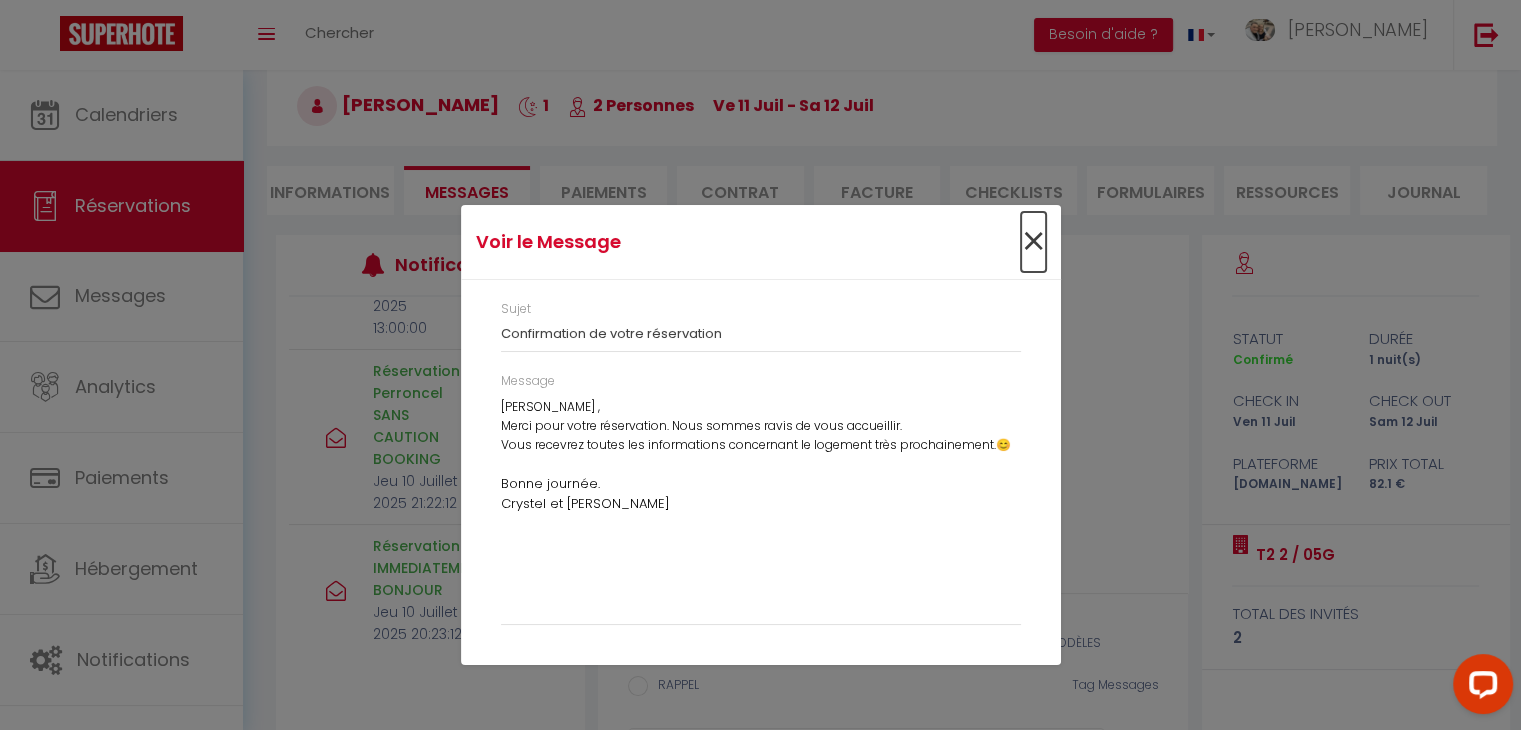 click on "×" at bounding box center (1033, 242) 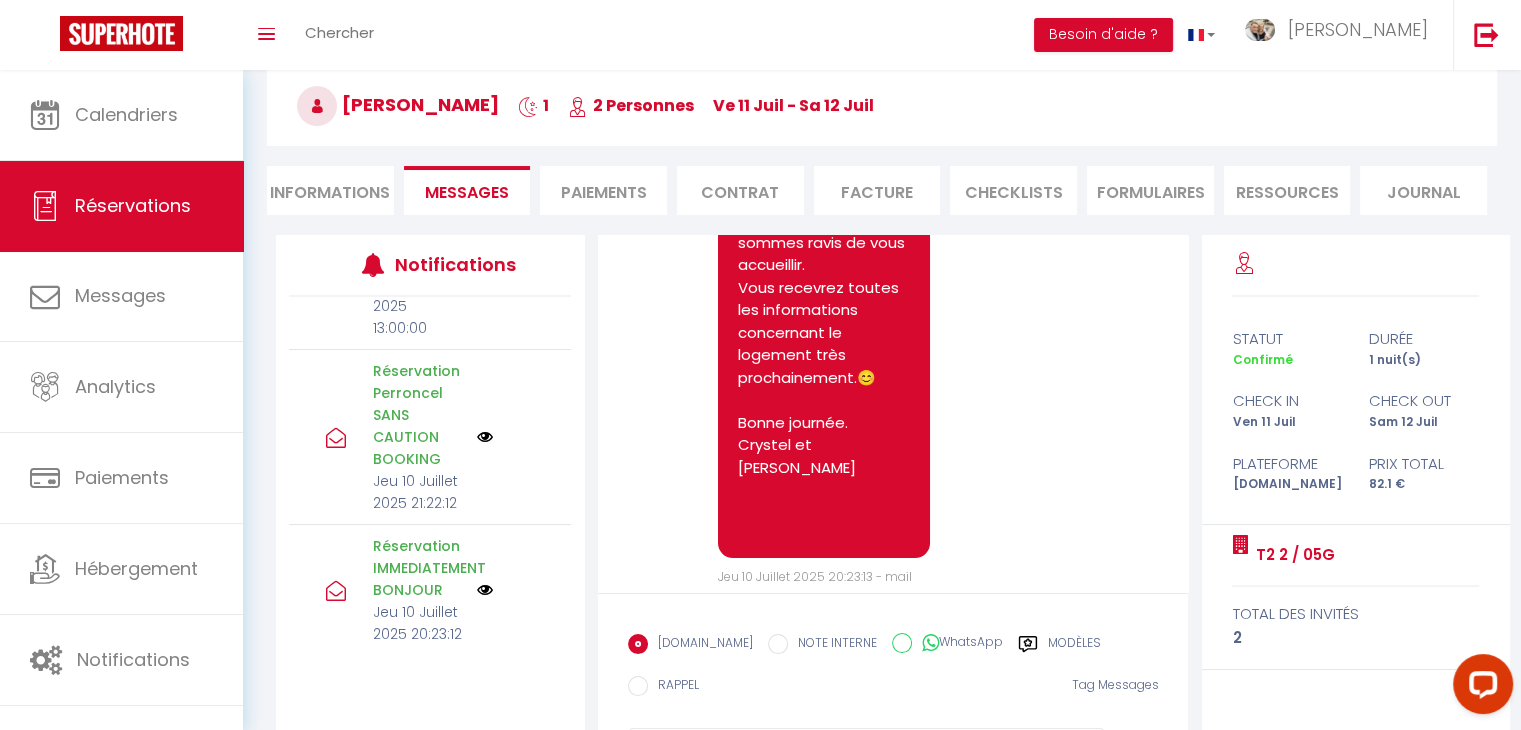 click at bounding box center (485, 437) 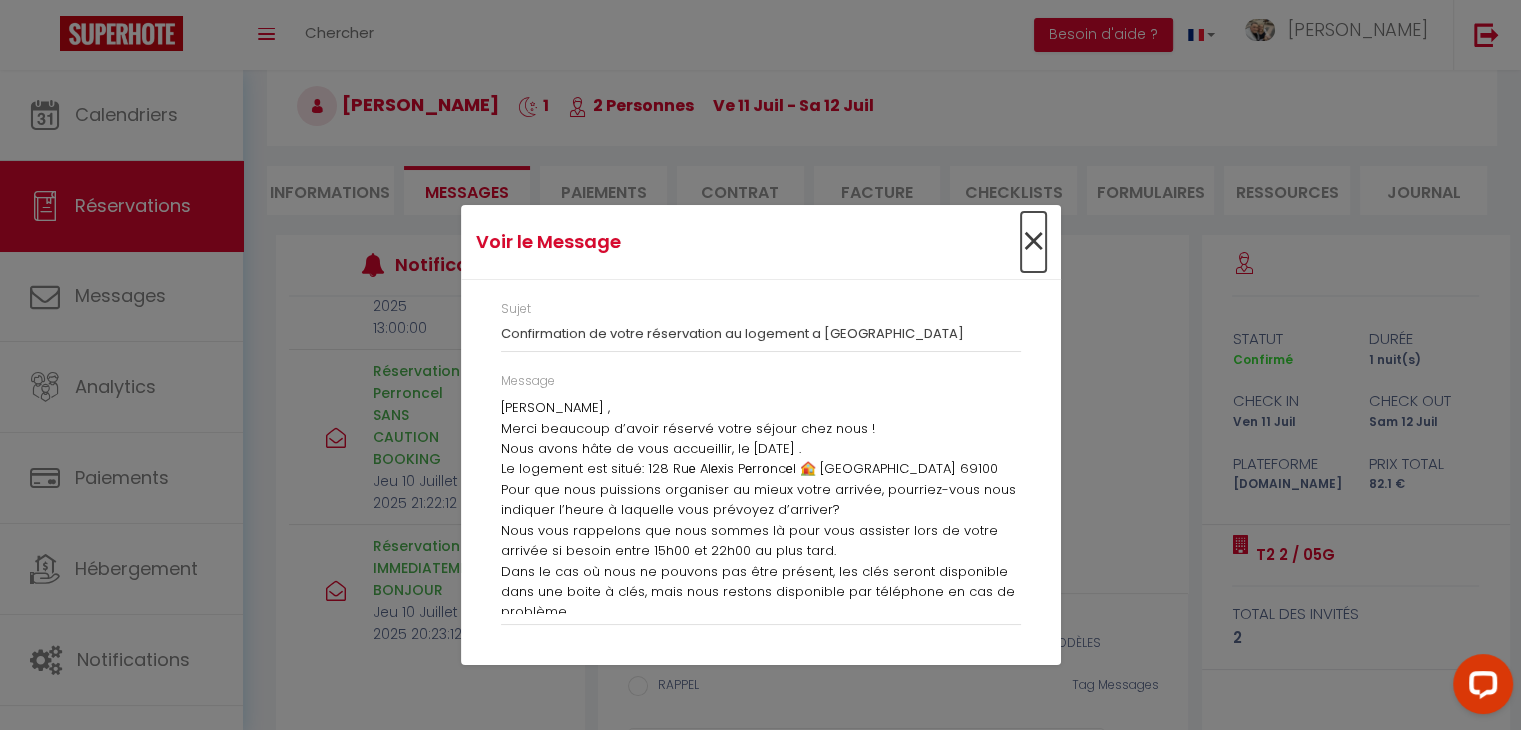 click on "×" at bounding box center [1033, 242] 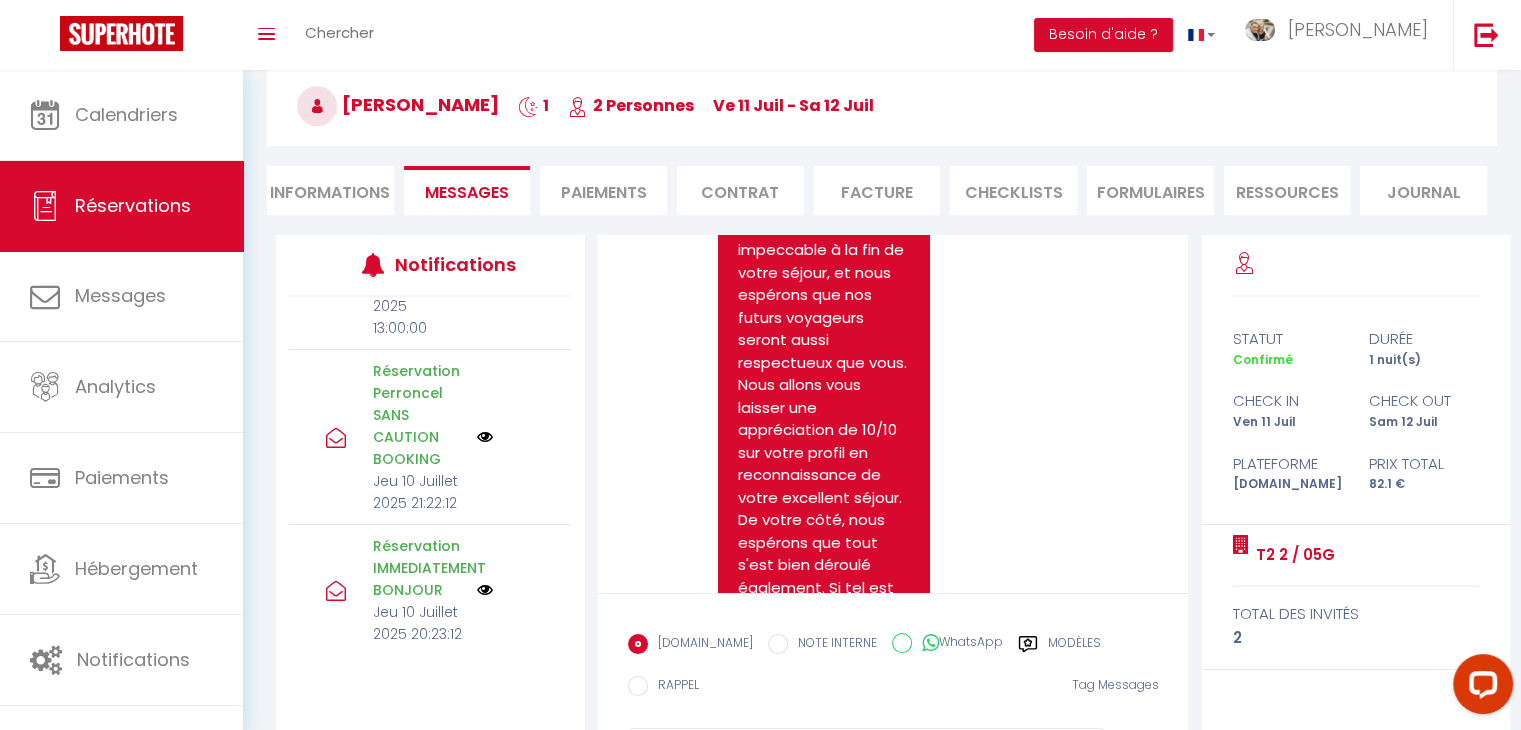 scroll, scrollTop: 8464, scrollLeft: 0, axis: vertical 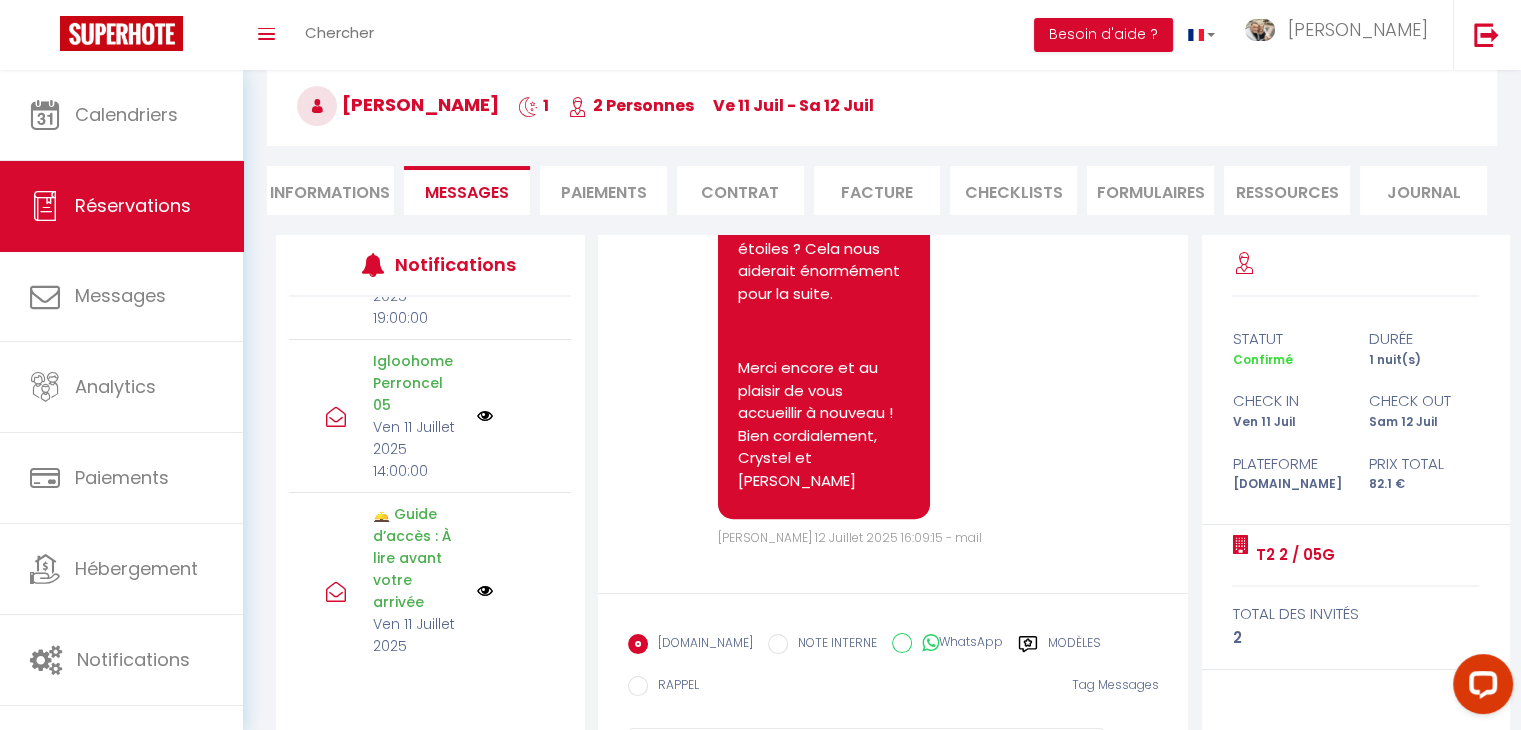 click at bounding box center [485, 591] 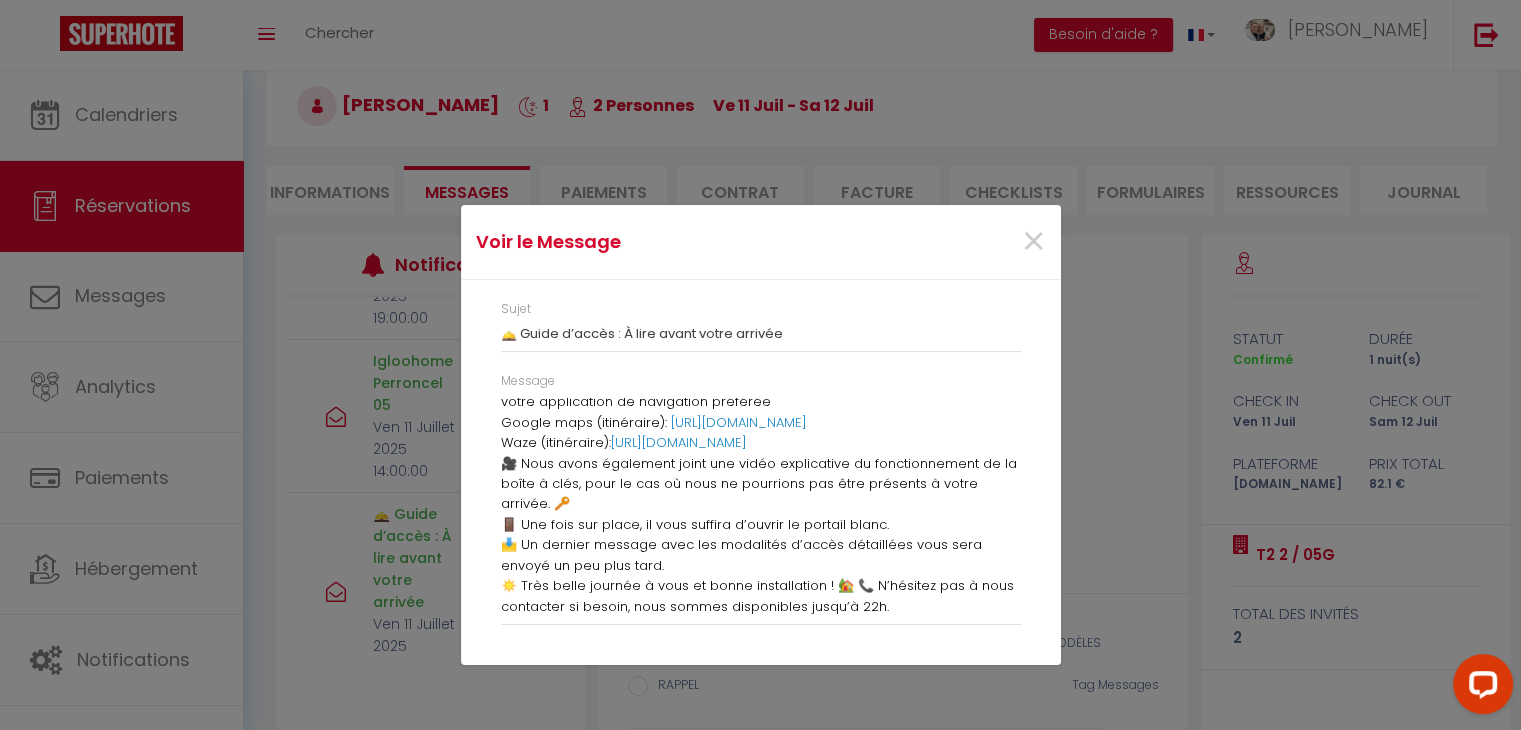 scroll, scrollTop: 214, scrollLeft: 0, axis: vertical 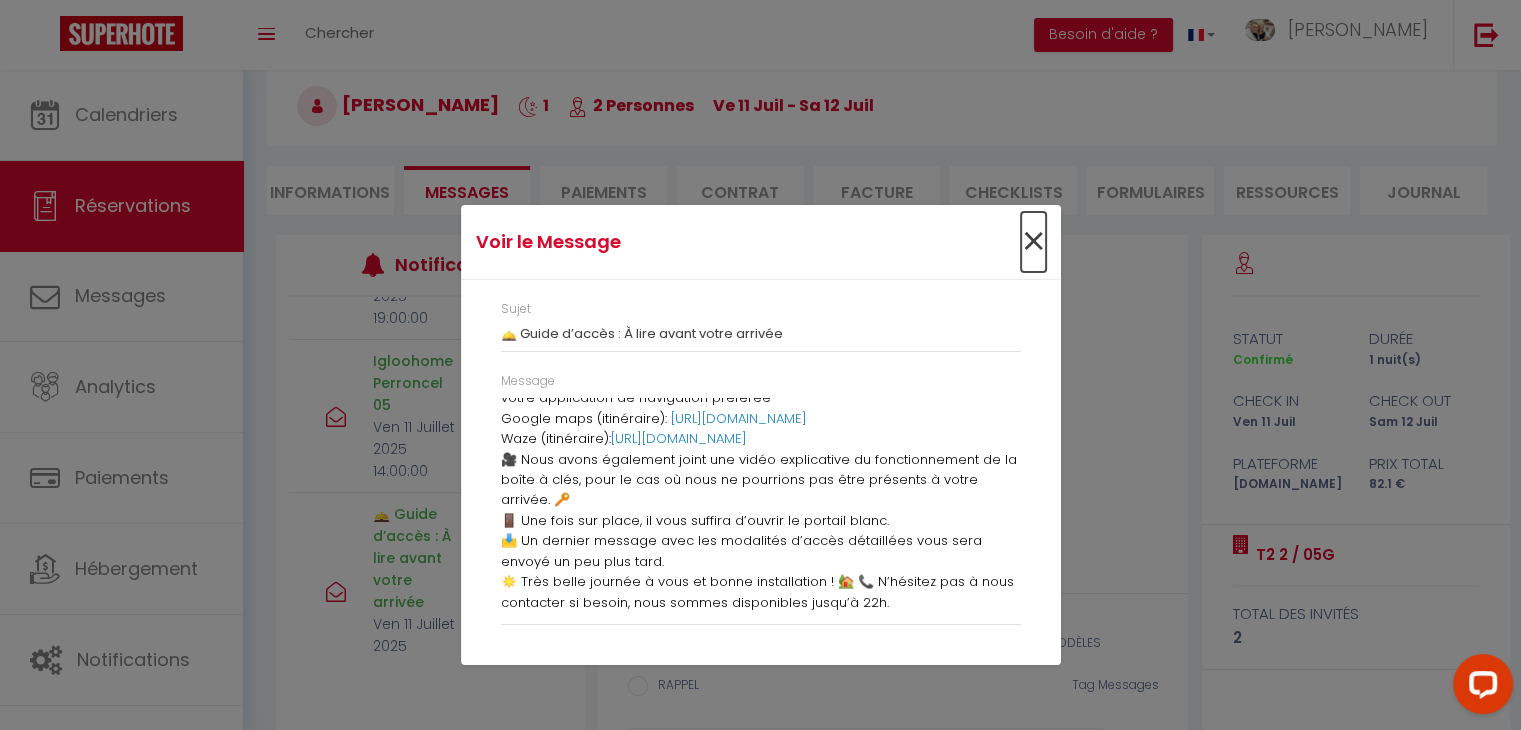 click on "×" at bounding box center [1033, 242] 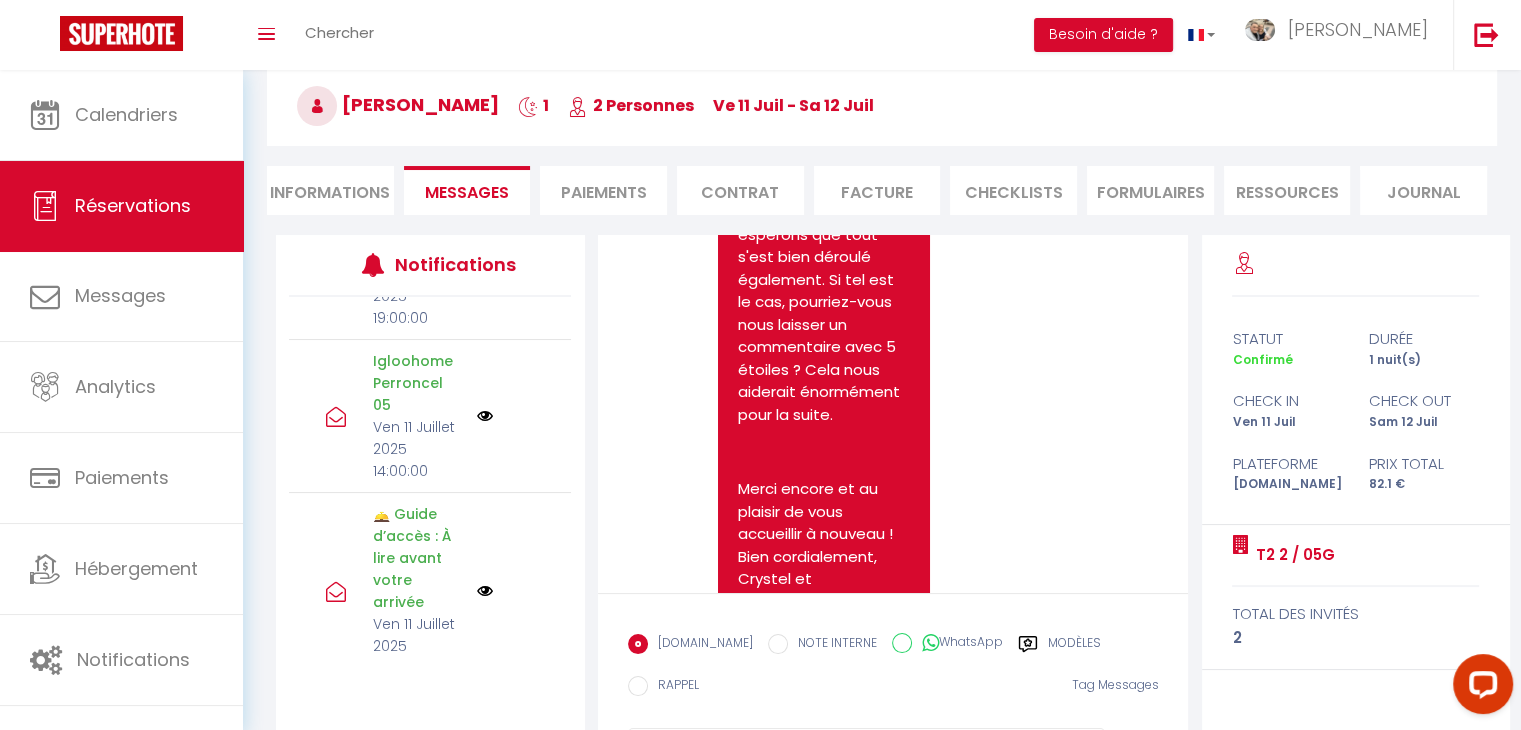 scroll, scrollTop: 8344, scrollLeft: 0, axis: vertical 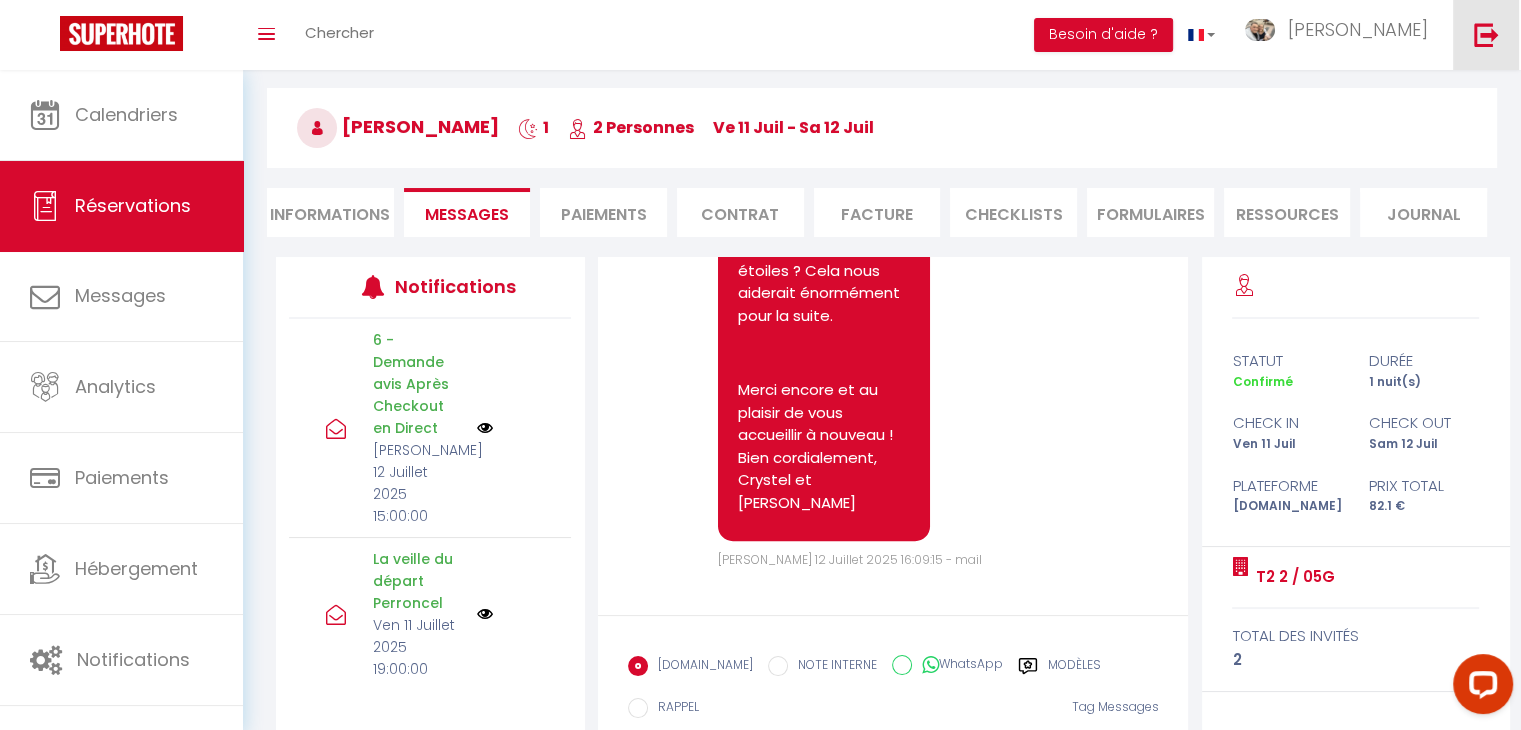 click at bounding box center [1486, 34] 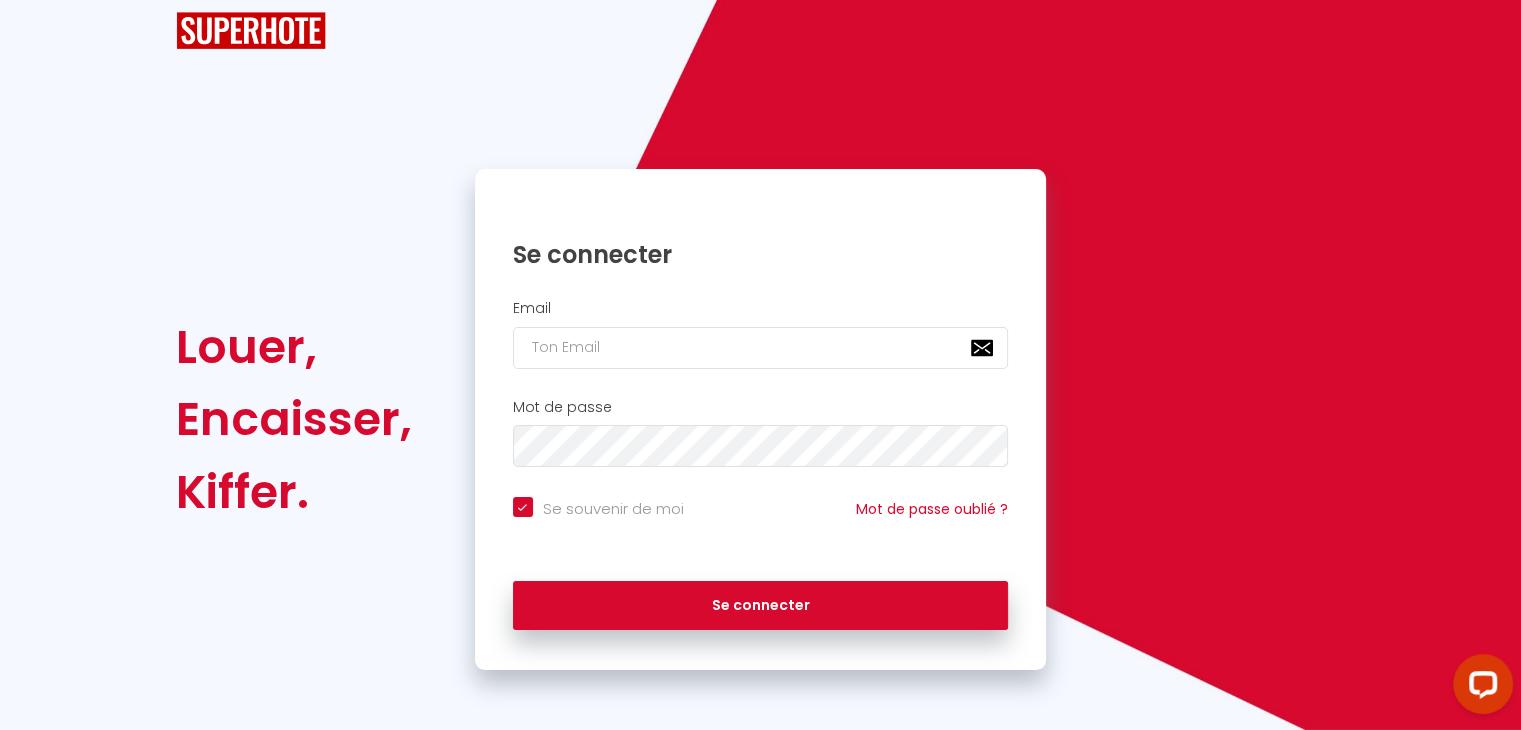 scroll, scrollTop: 8, scrollLeft: 0, axis: vertical 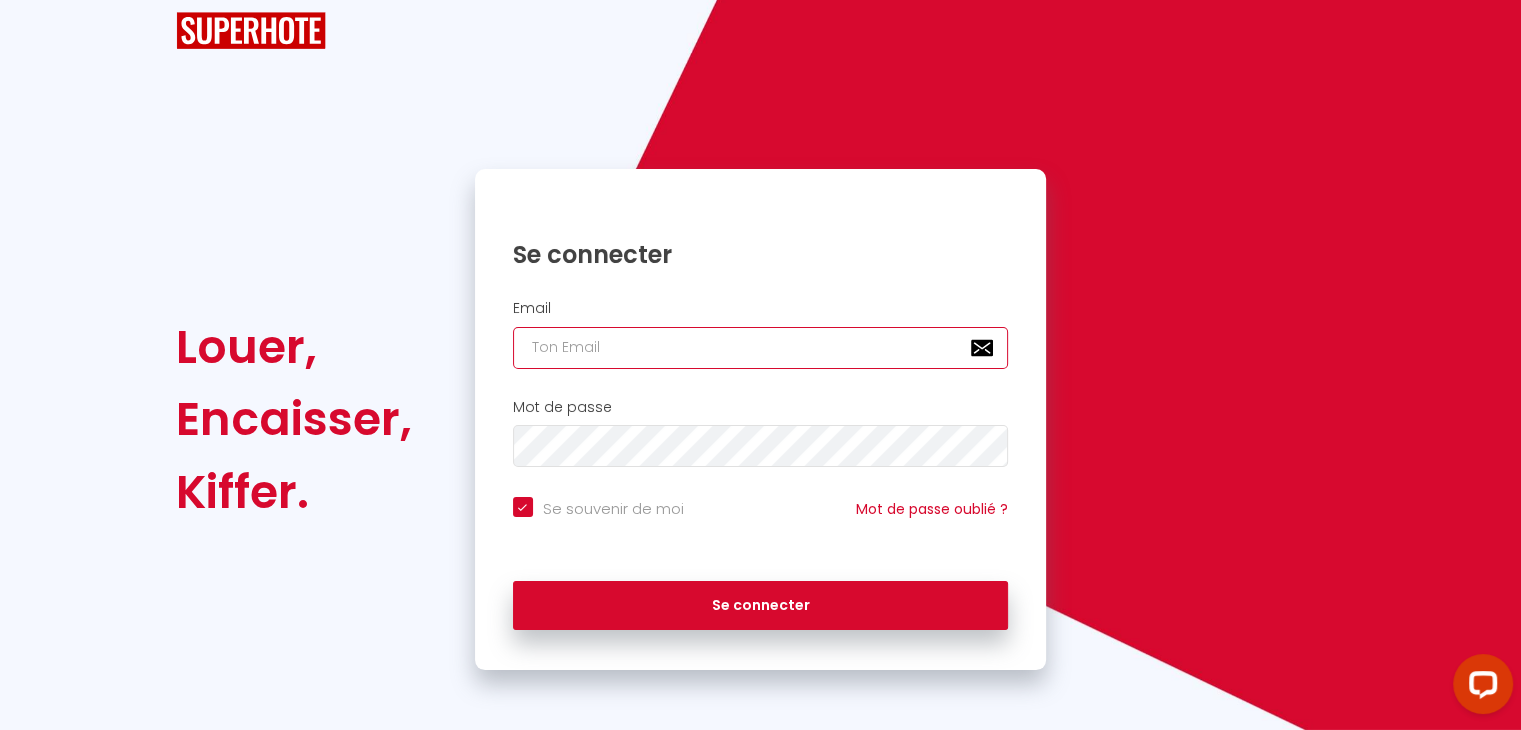 paste on "[EMAIL_ADDRESS][DOMAIN_NAME]" 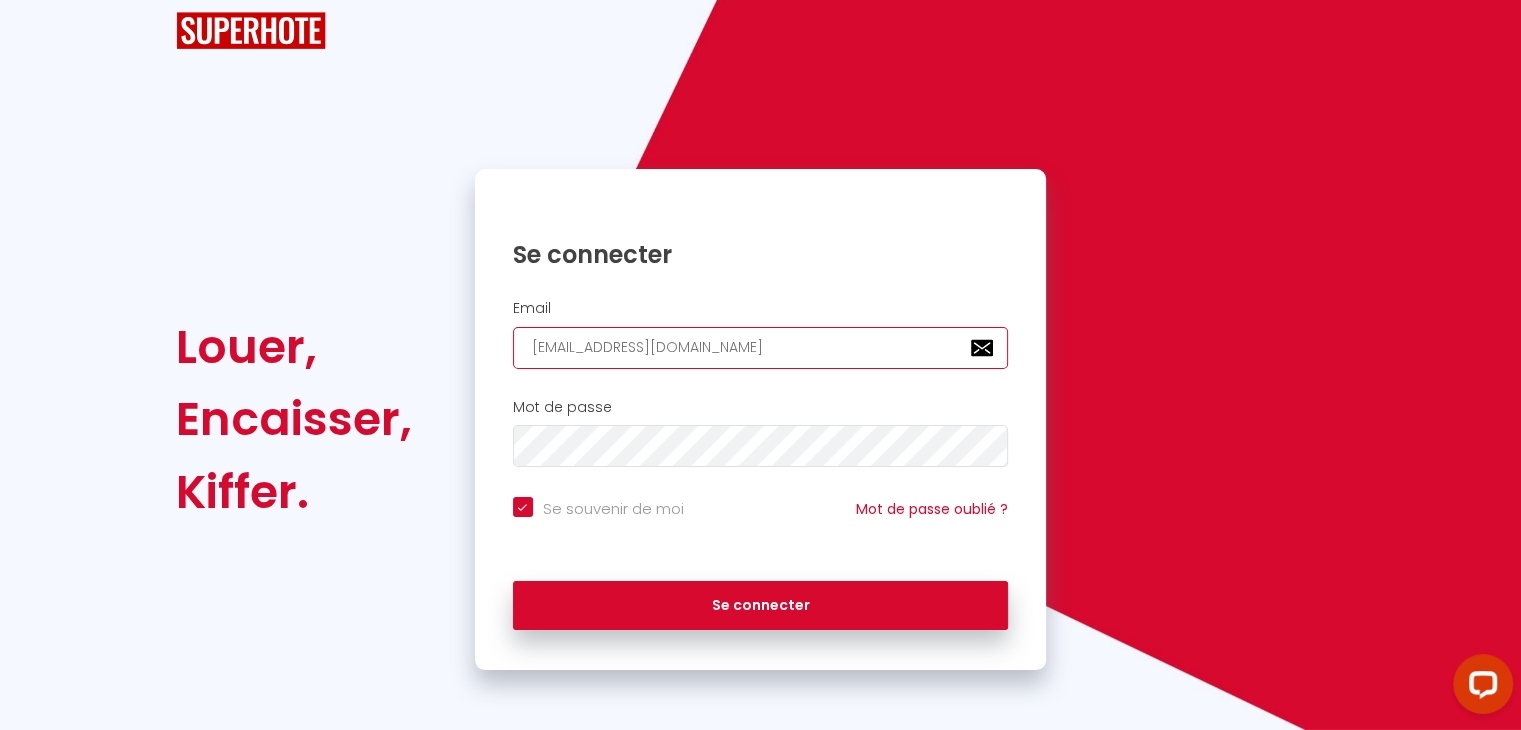 checkbox on "true" 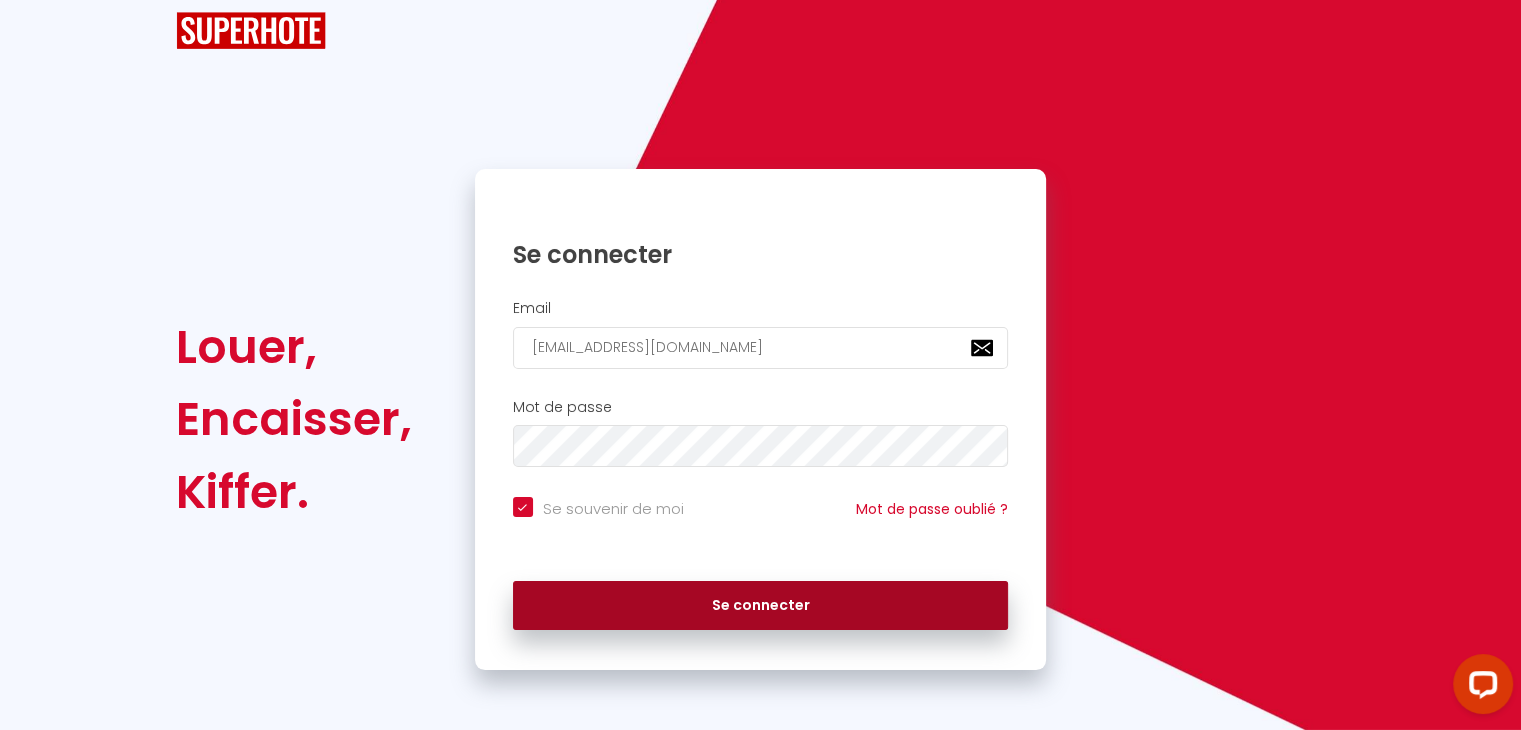 click on "Se connecter" at bounding box center (761, 606) 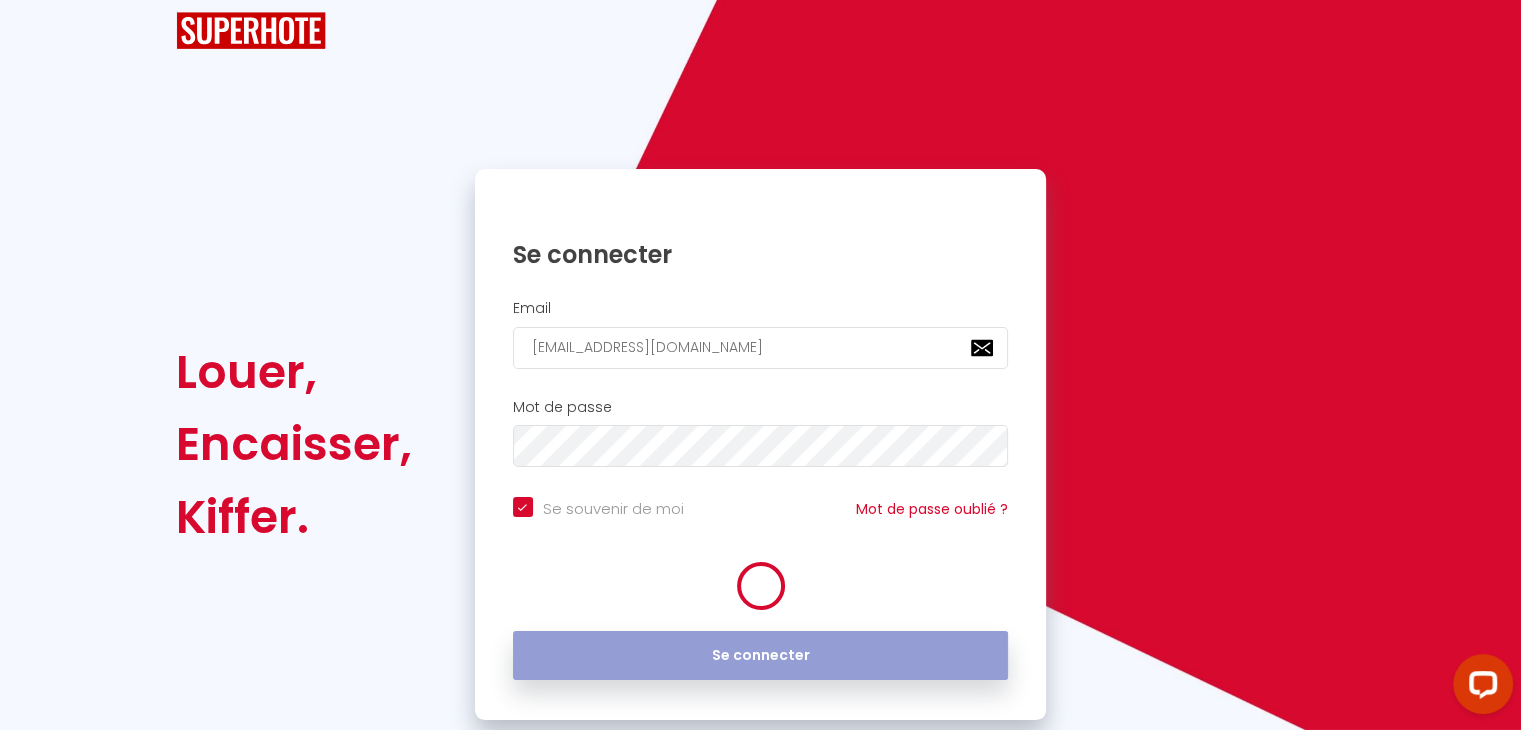 scroll, scrollTop: 0, scrollLeft: 0, axis: both 